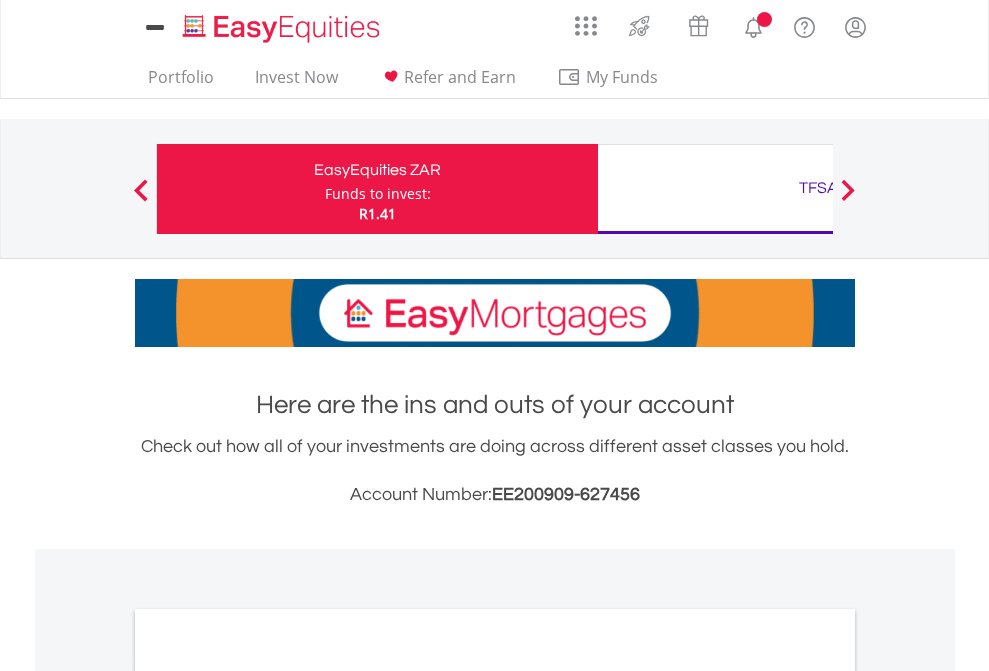 scroll, scrollTop: 0, scrollLeft: 0, axis: both 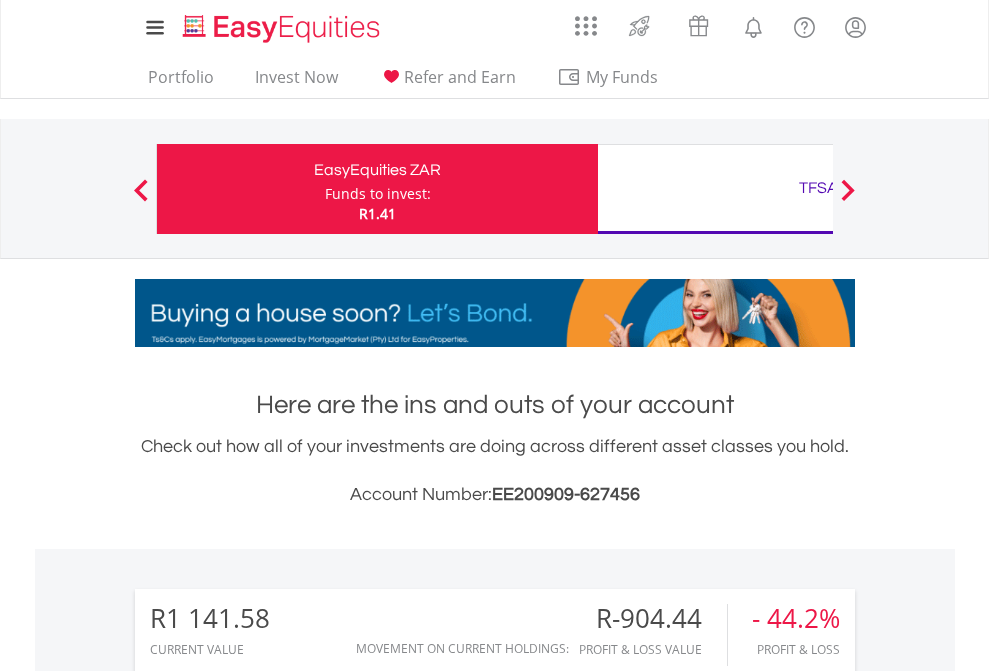 click on "Funds to invest:" at bounding box center [378, 194] 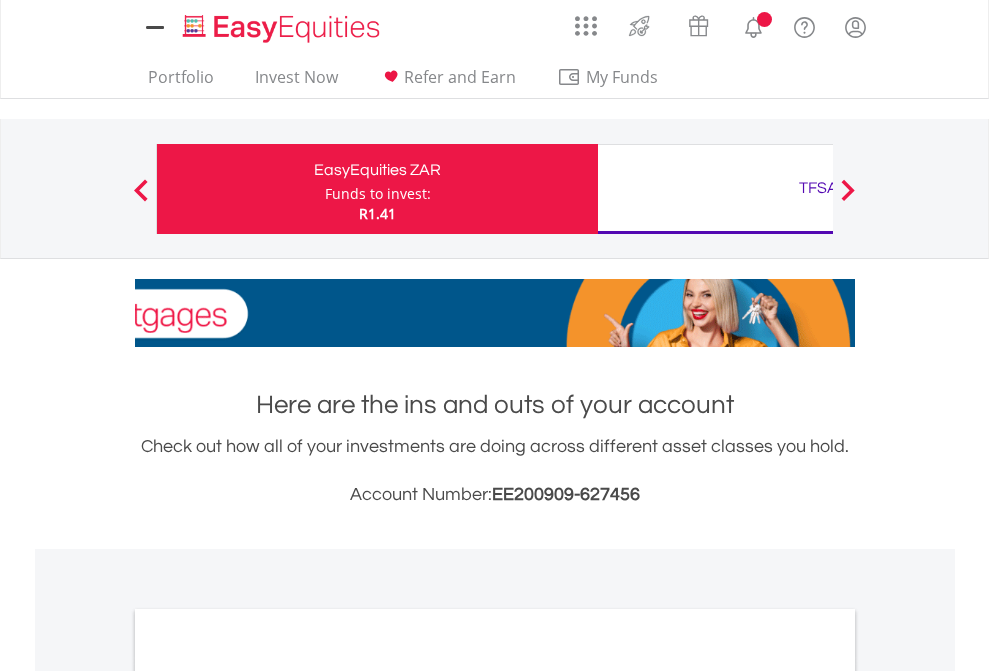 scroll, scrollTop: 0, scrollLeft: 0, axis: both 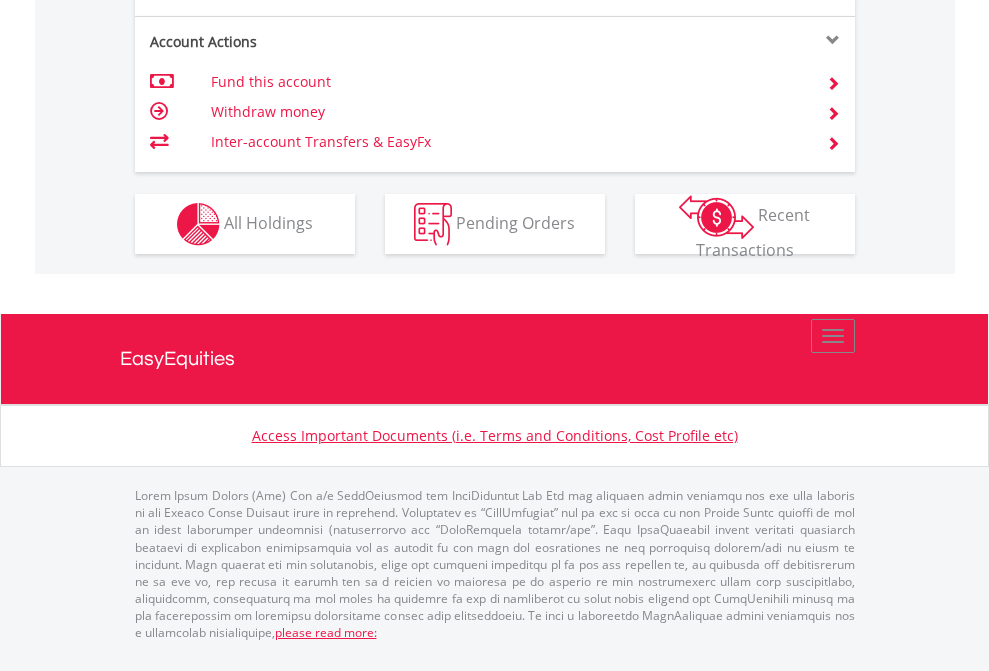 click on "Investment types" at bounding box center [706, -337] 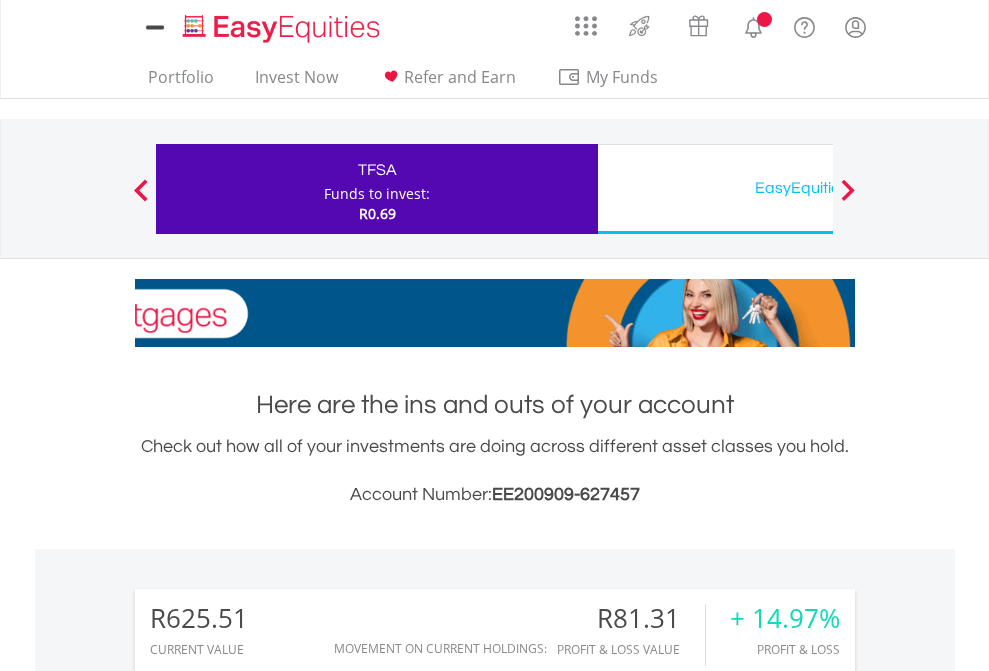 scroll, scrollTop: 0, scrollLeft: 0, axis: both 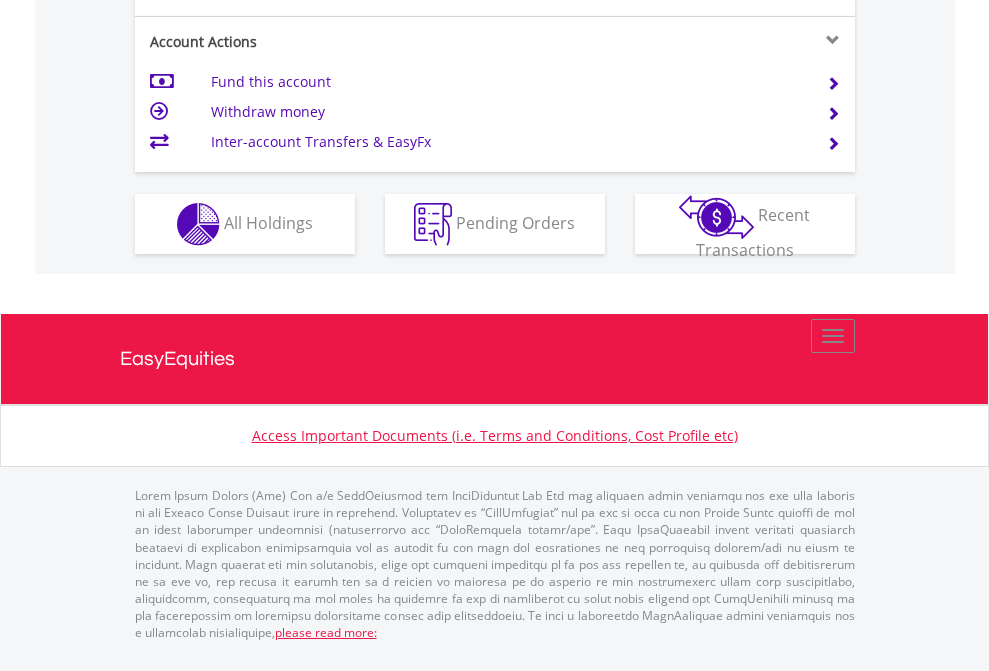 click on "Investment types" at bounding box center (706, -337) 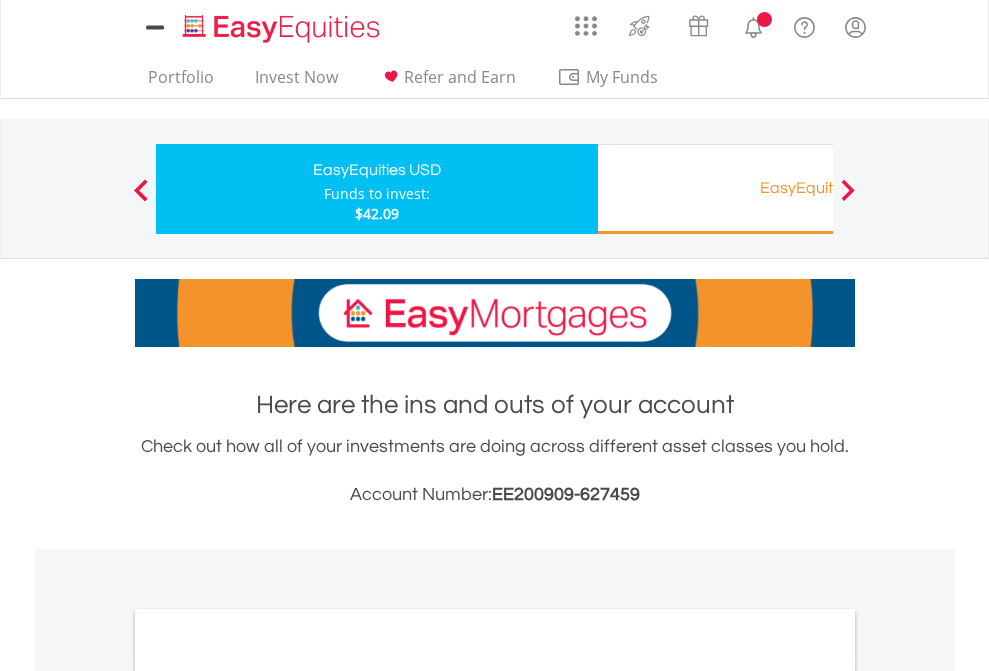 scroll, scrollTop: 0, scrollLeft: 0, axis: both 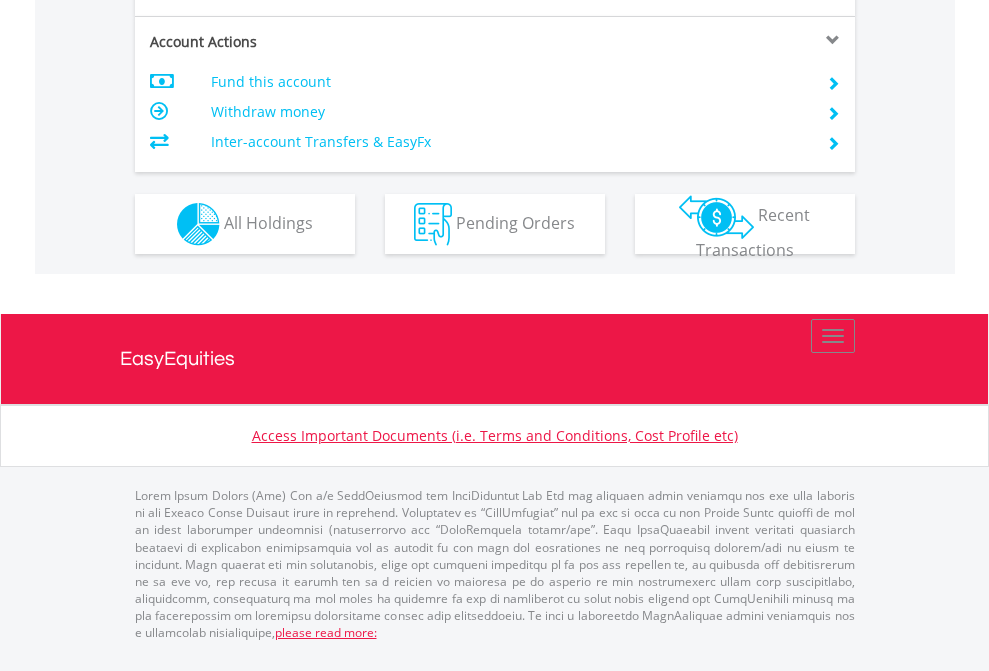 click on "Investment types" at bounding box center [706, -337] 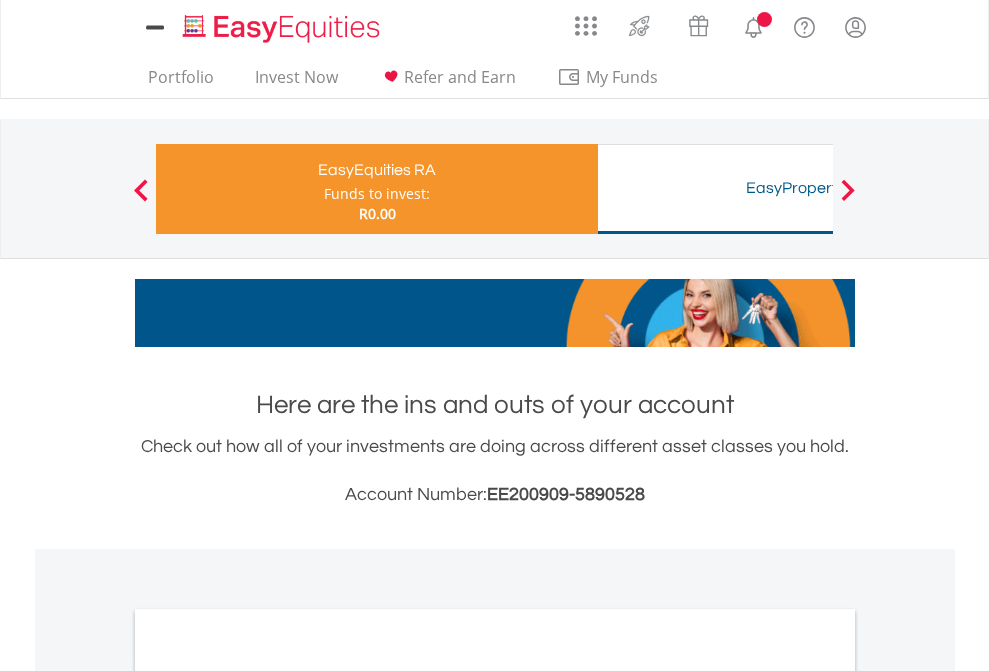 scroll, scrollTop: 0, scrollLeft: 0, axis: both 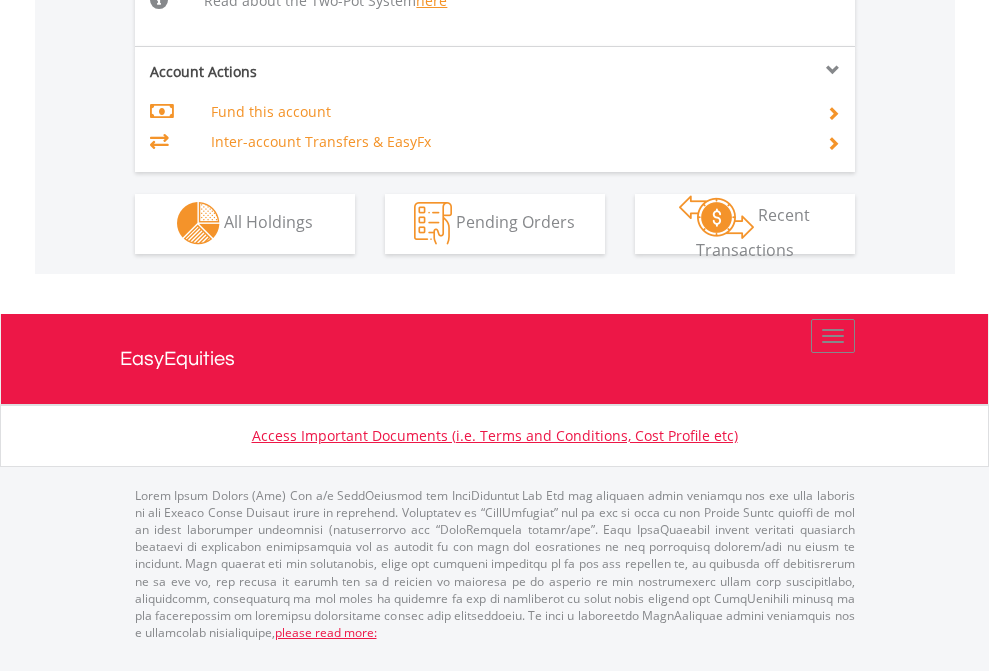 click on "Investment types" at bounding box center [706, -534] 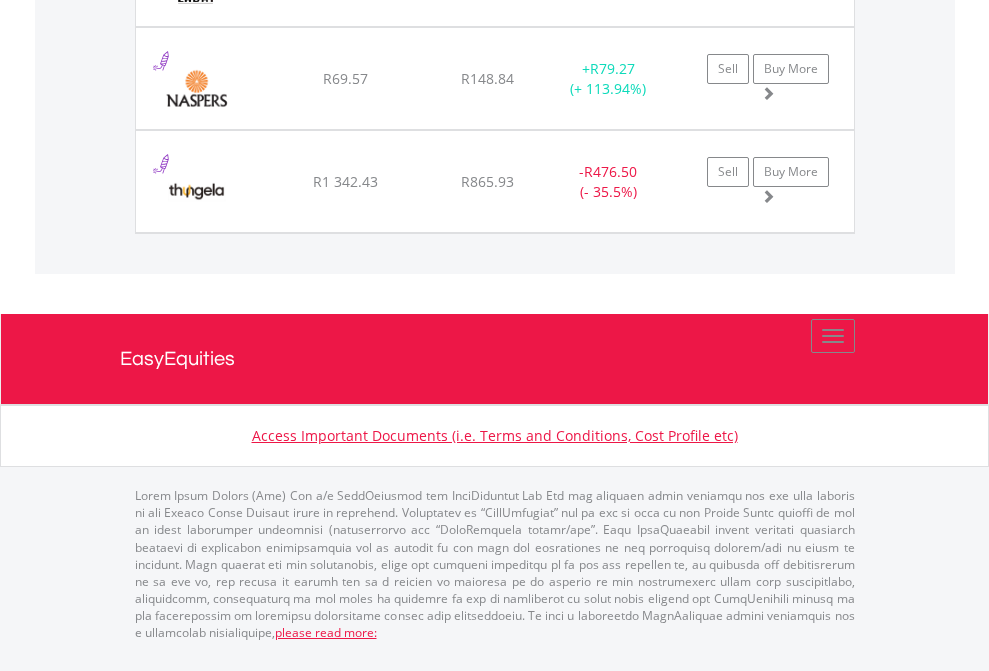 scroll, scrollTop: 144, scrollLeft: 0, axis: vertical 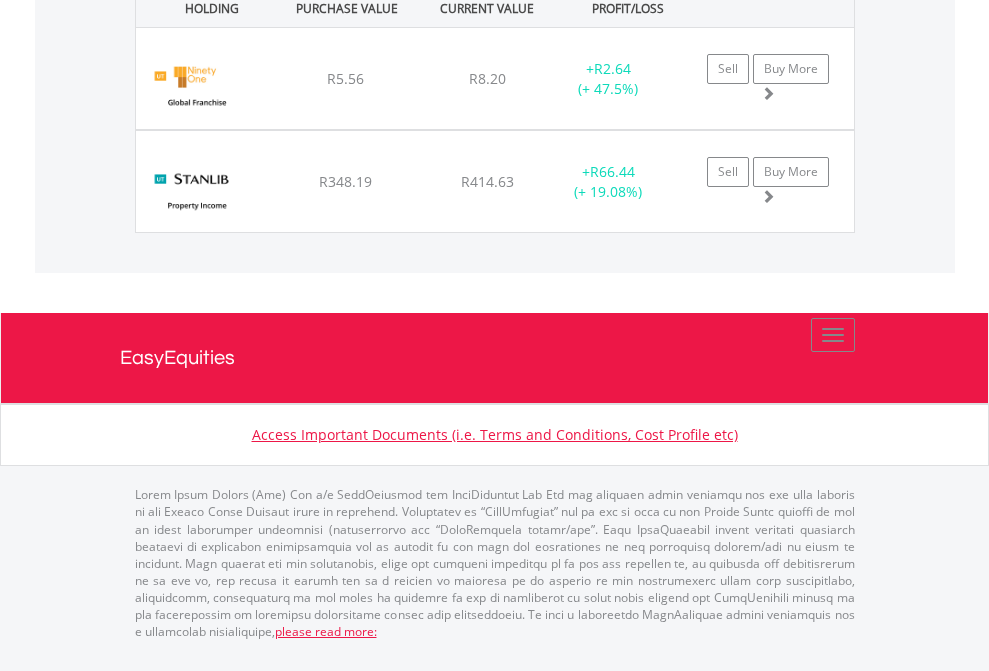 click on "EasyEquities USD" at bounding box center (818, -1272) 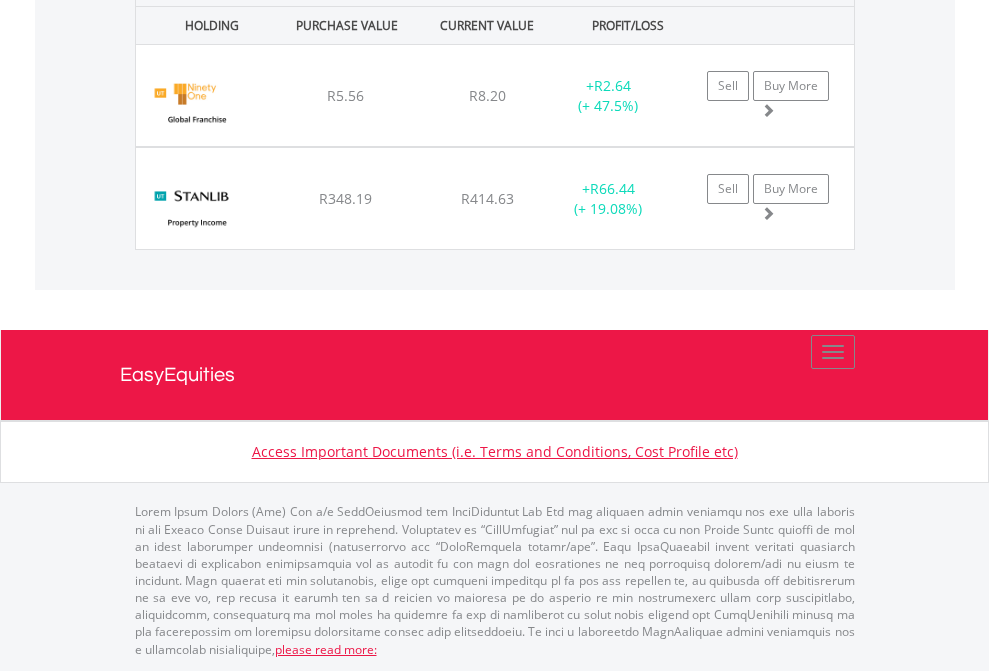 scroll, scrollTop: 144, scrollLeft: 0, axis: vertical 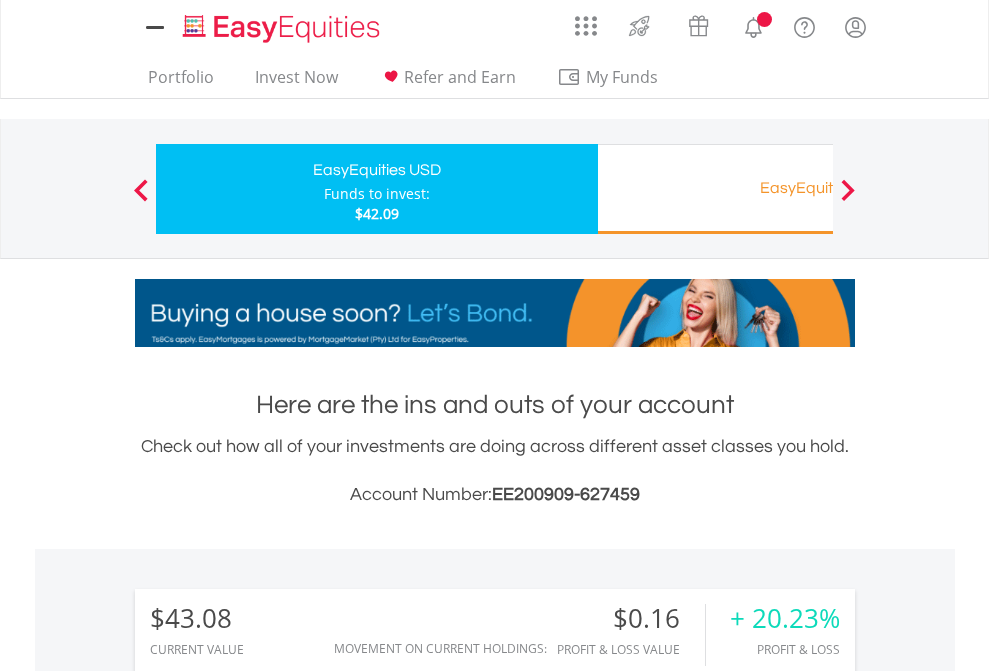 click on "All Holdings" at bounding box center [268, 1466] 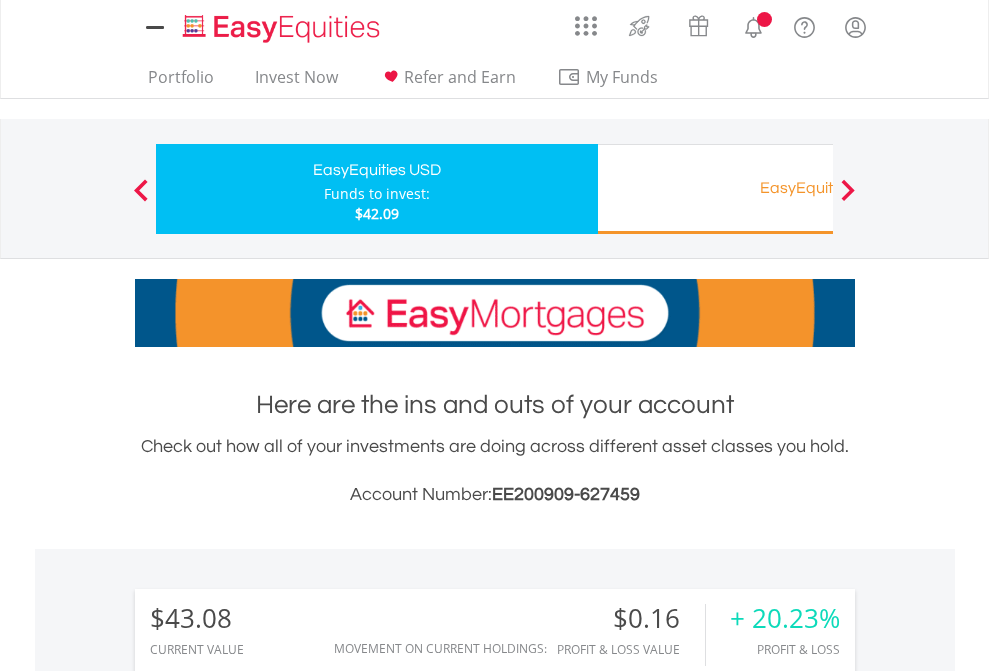 scroll, scrollTop: 1493, scrollLeft: 0, axis: vertical 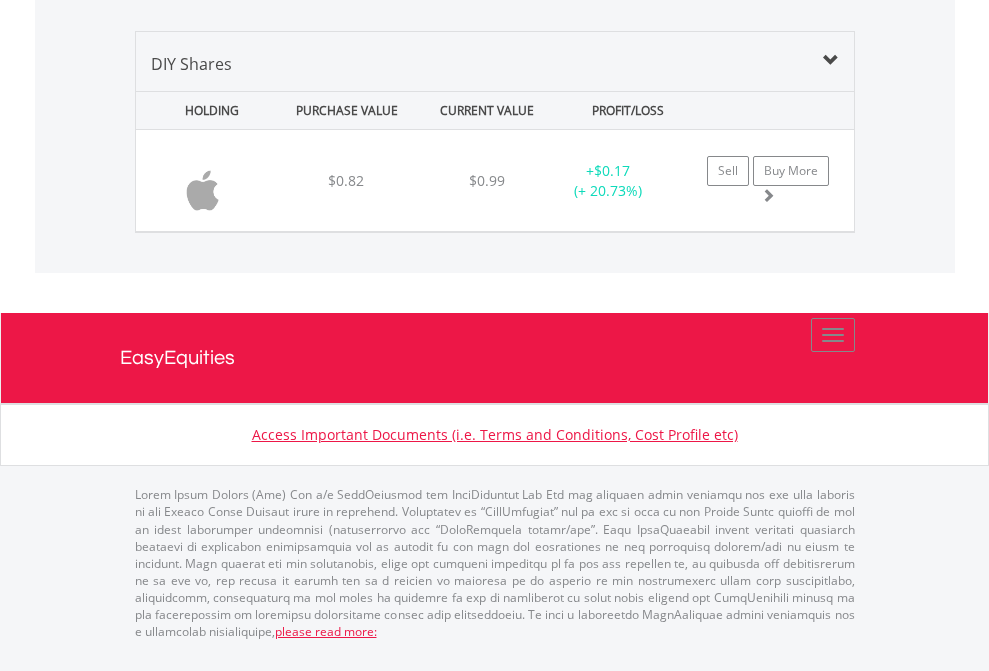 click on "EasyEquities RA" at bounding box center (818, -1339) 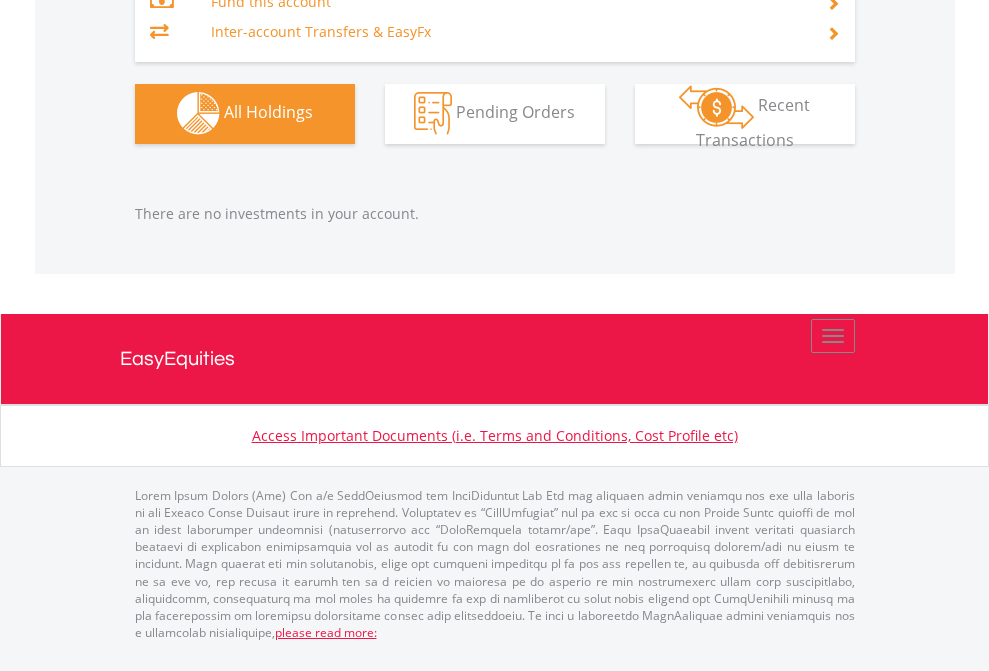 scroll, scrollTop: 1980, scrollLeft: 0, axis: vertical 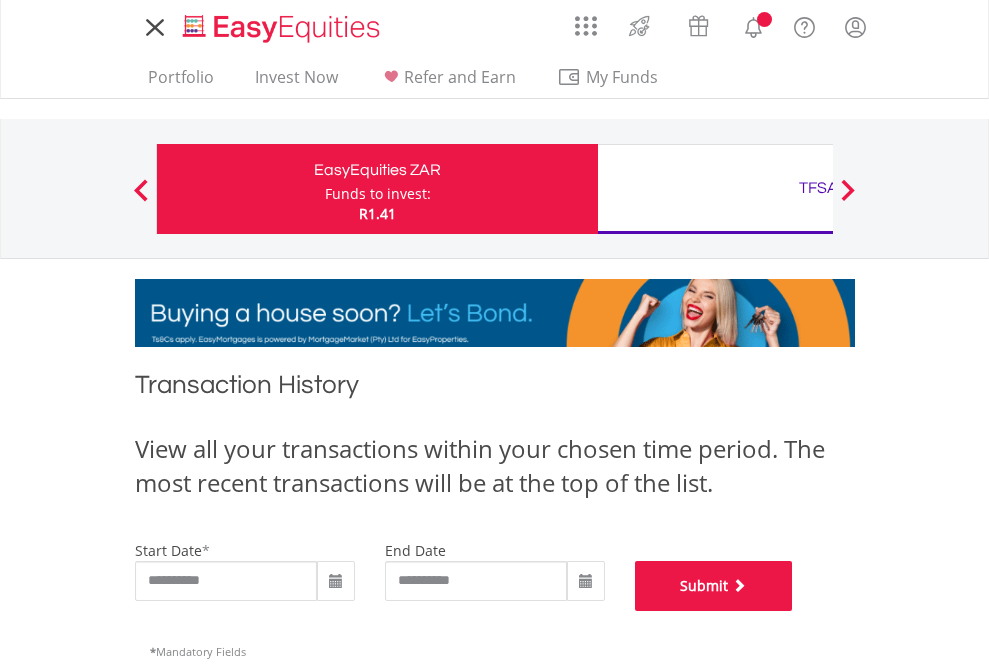 click on "Submit" at bounding box center (714, 586) 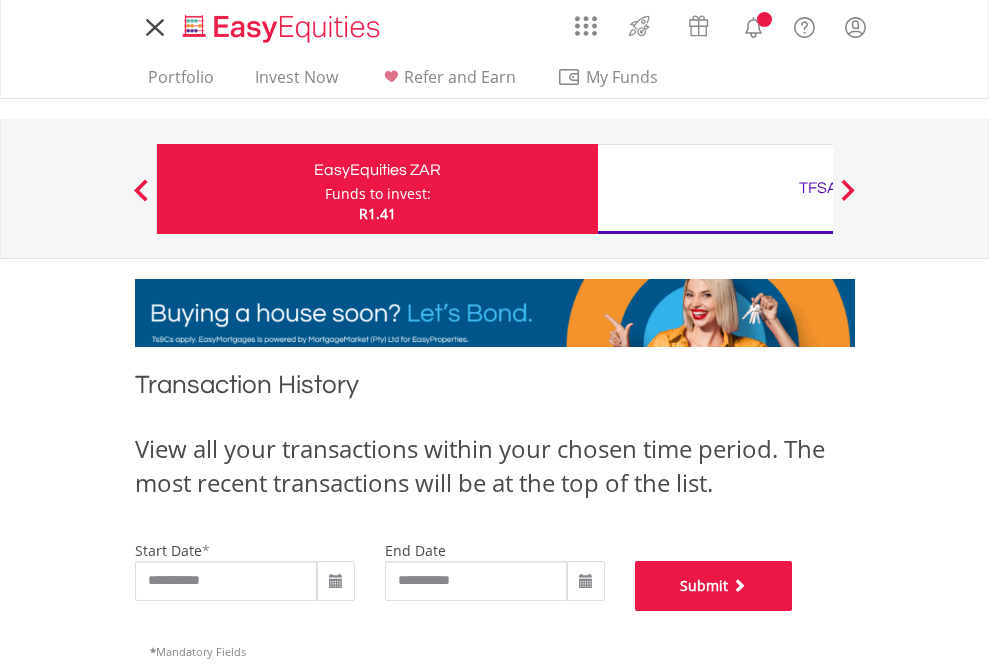scroll, scrollTop: 811, scrollLeft: 0, axis: vertical 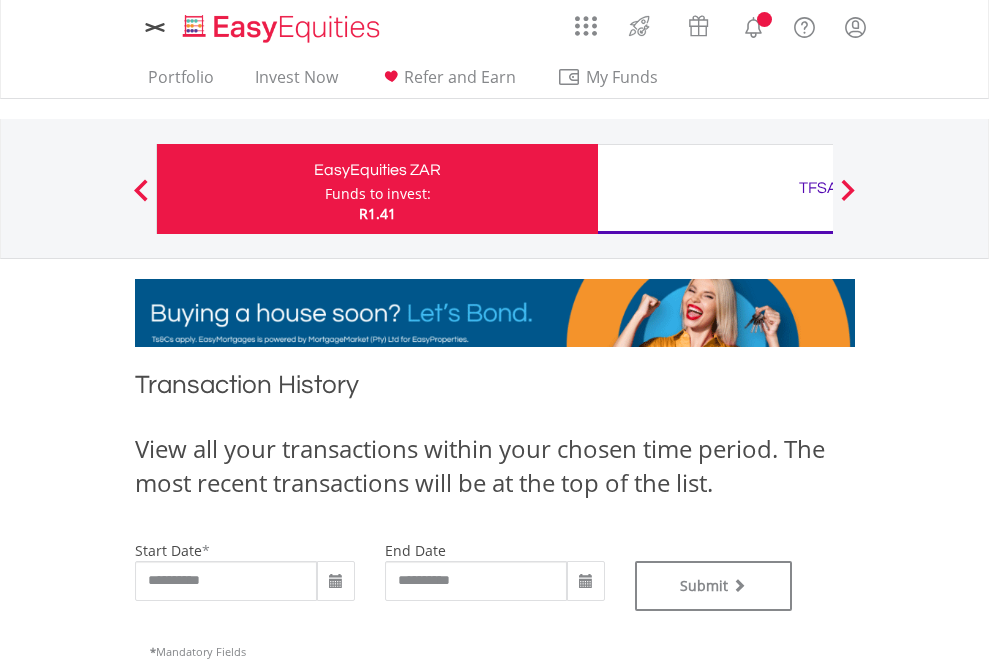 click on "TFSA" at bounding box center [818, 188] 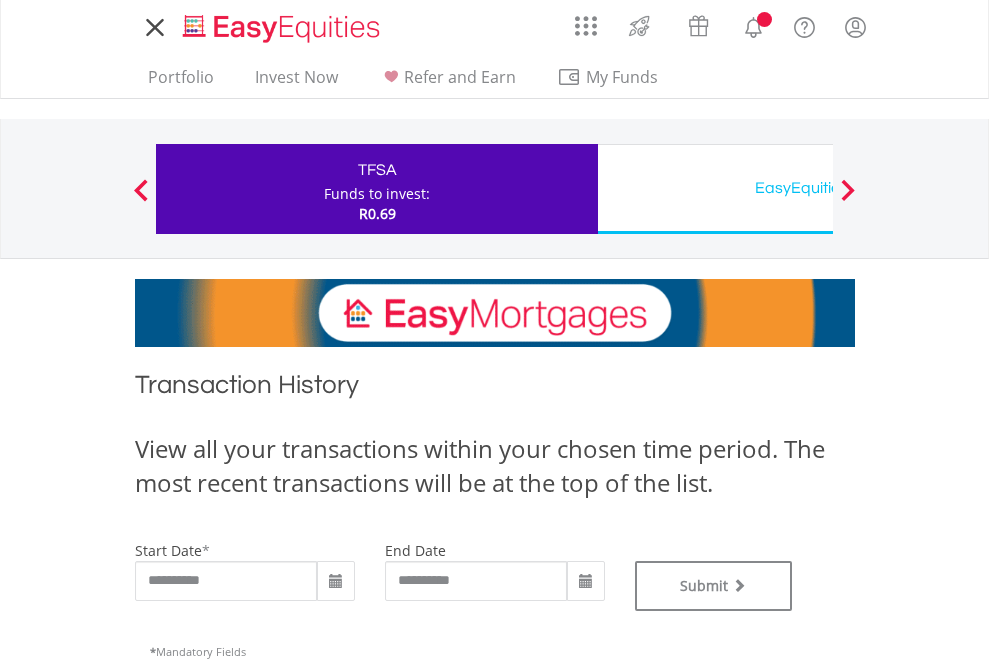 scroll, scrollTop: 0, scrollLeft: 0, axis: both 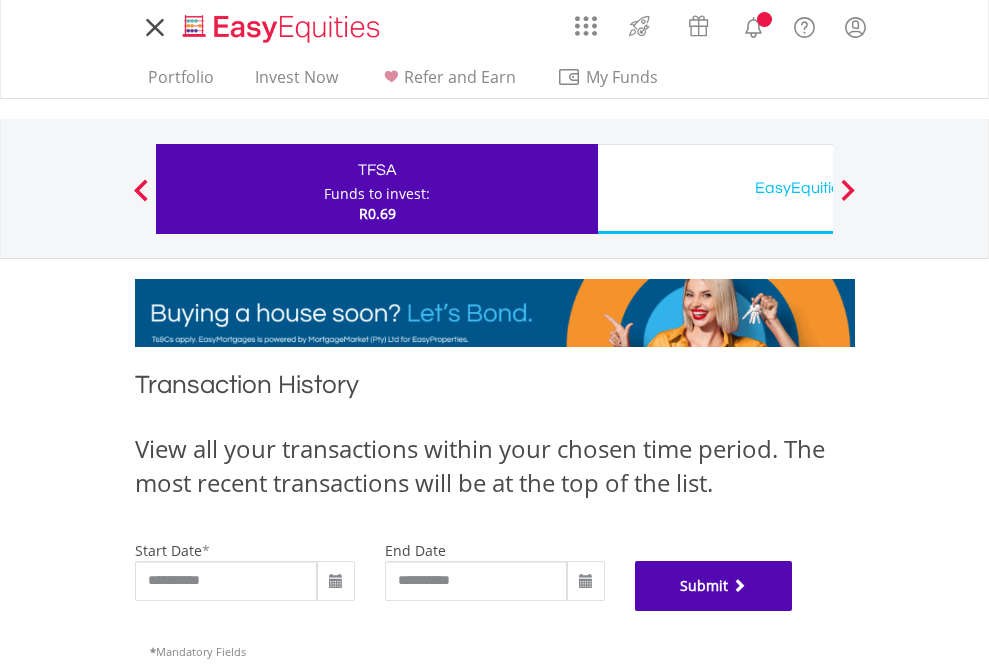 click on "Submit" at bounding box center (714, 586) 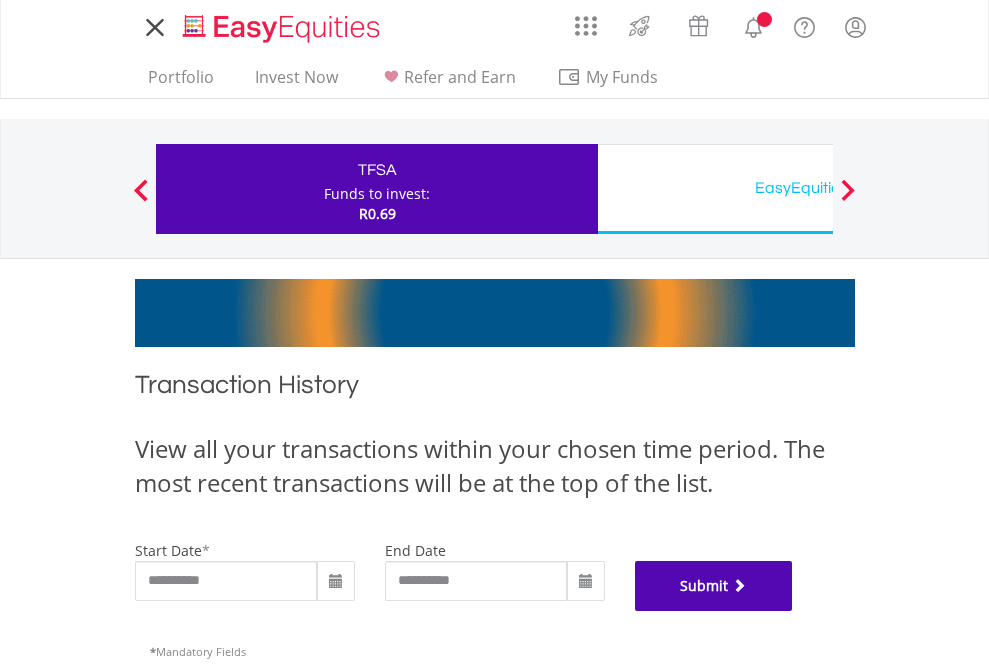 scroll, scrollTop: 811, scrollLeft: 0, axis: vertical 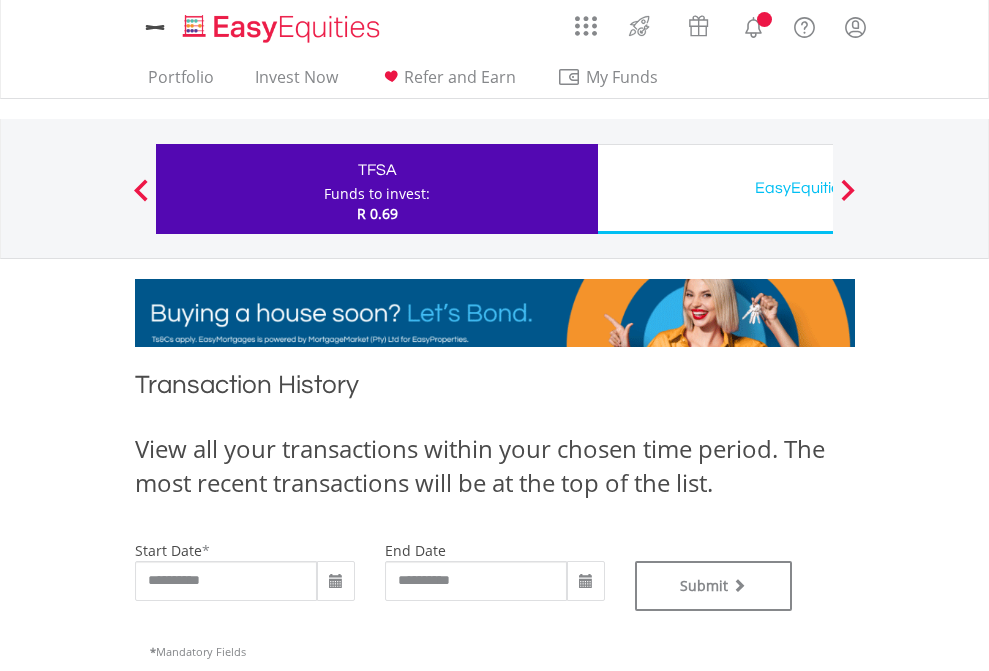 click on "EasyEquities USD" at bounding box center [818, 188] 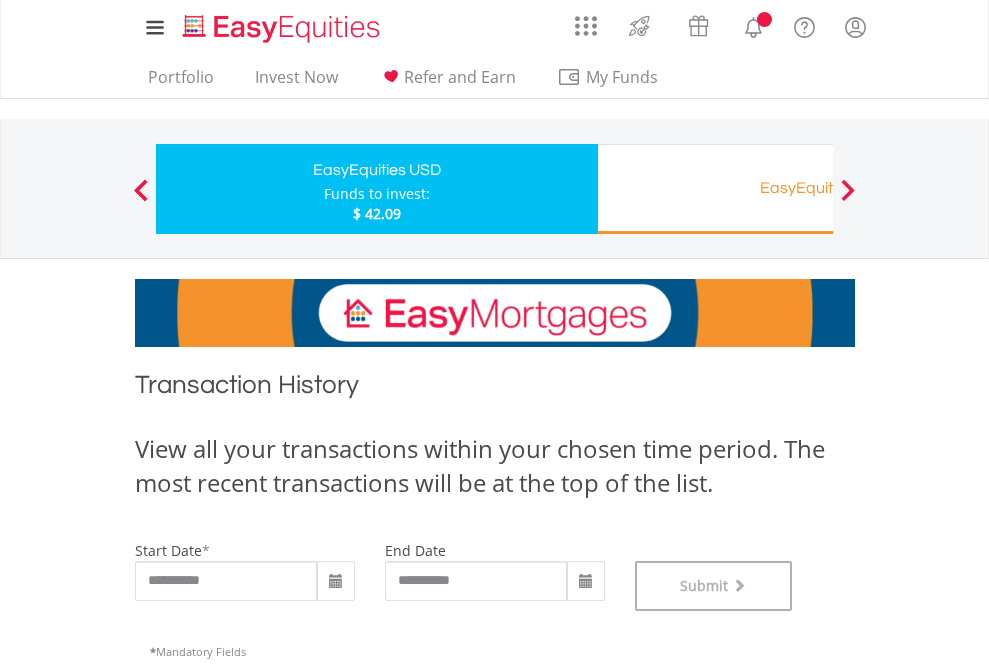 scroll, scrollTop: 811, scrollLeft: 0, axis: vertical 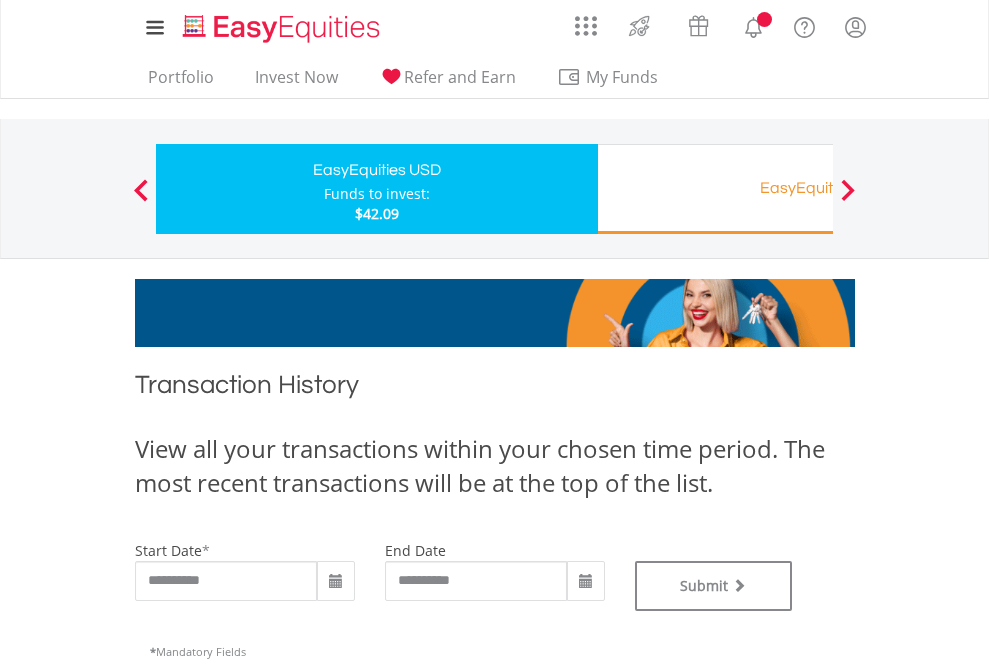 click on "EasyEquities RA" at bounding box center [818, 188] 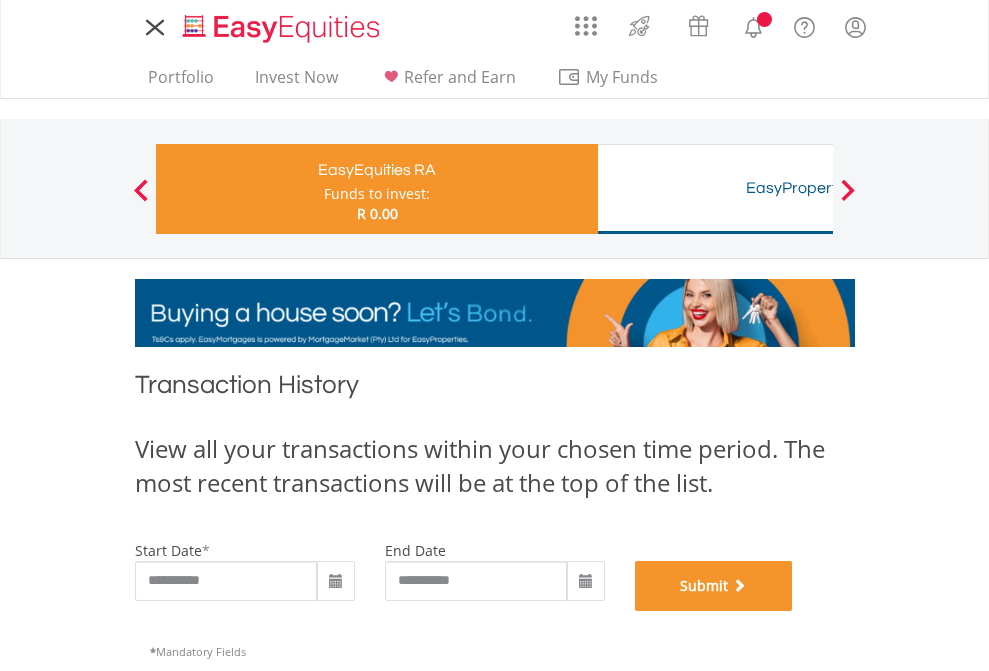 click on "Submit" at bounding box center [714, 586] 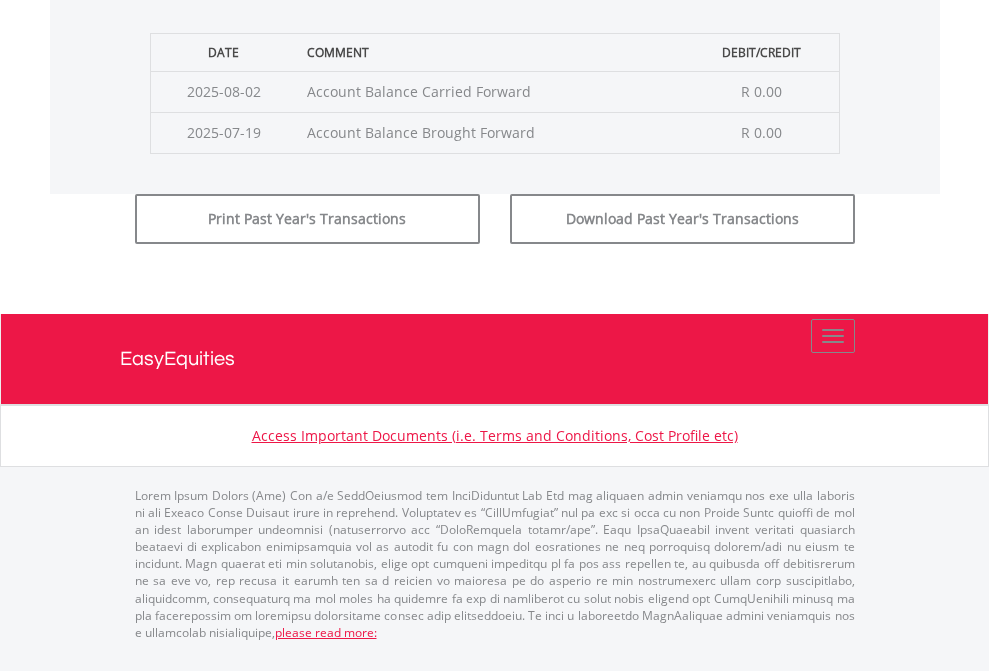 scroll, scrollTop: 811, scrollLeft: 0, axis: vertical 